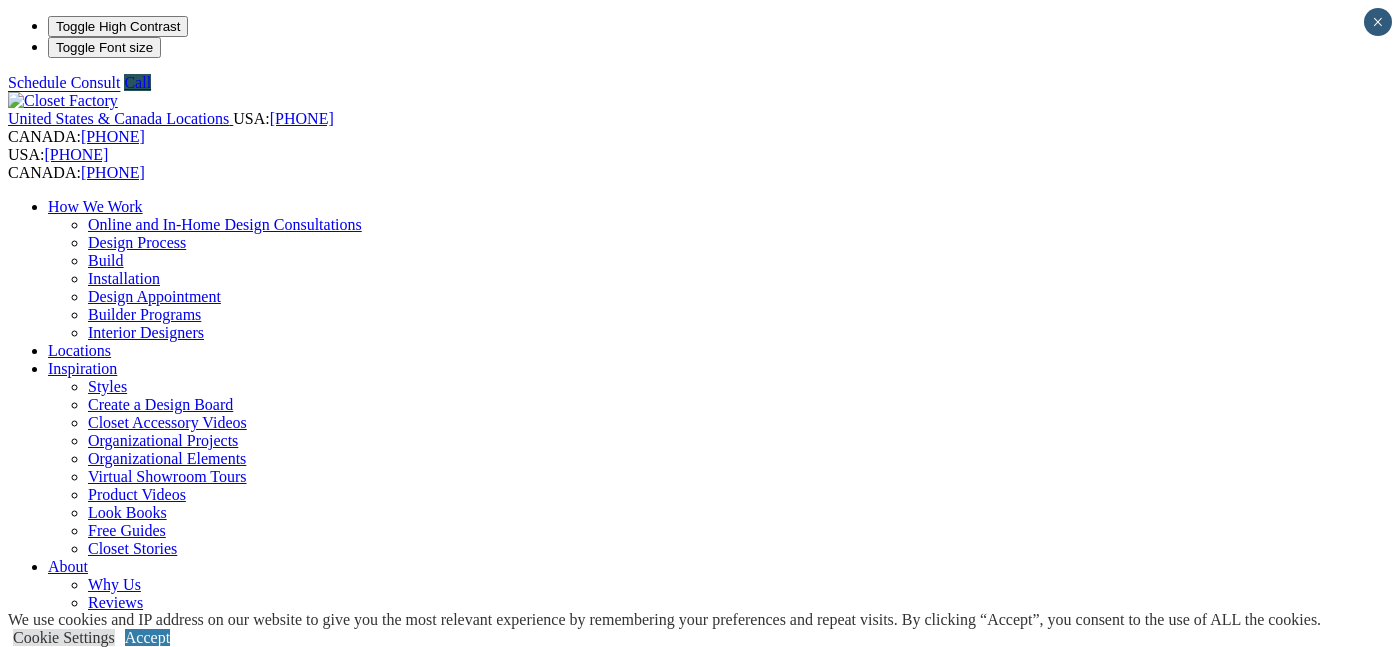 scroll, scrollTop: 0, scrollLeft: 0, axis: both 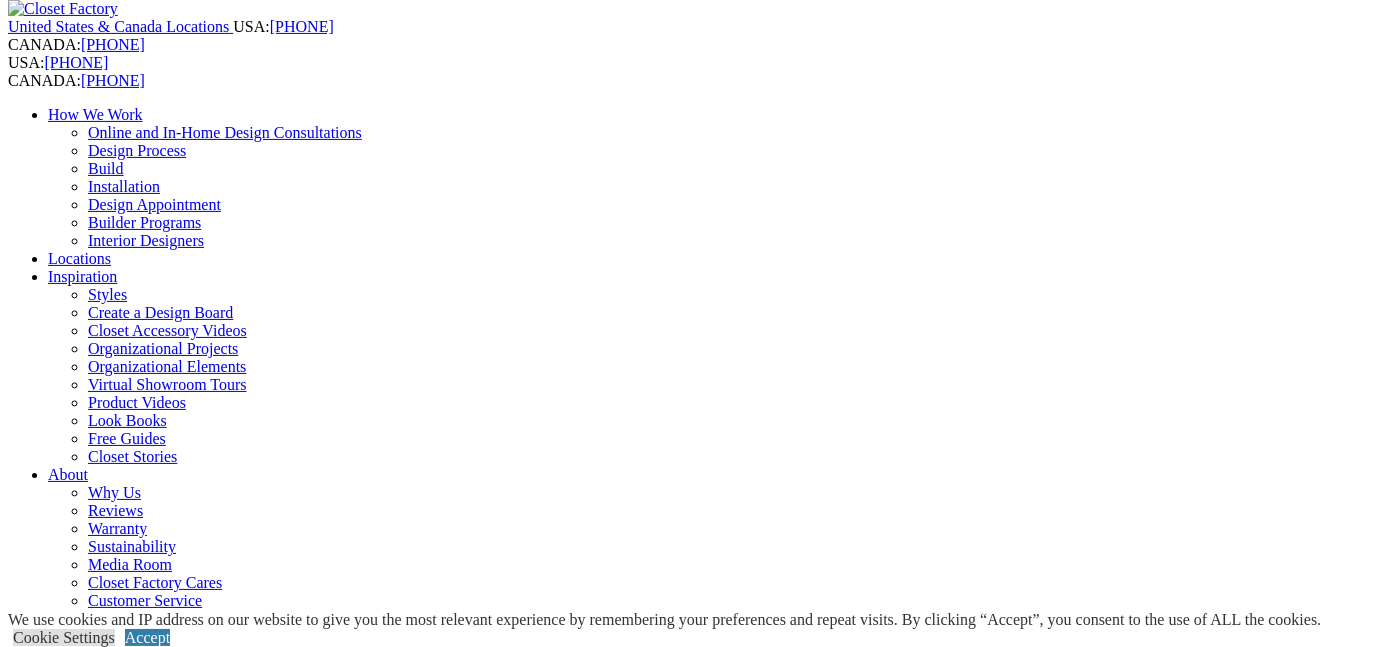 click on "**********" at bounding box center [700, 1520] 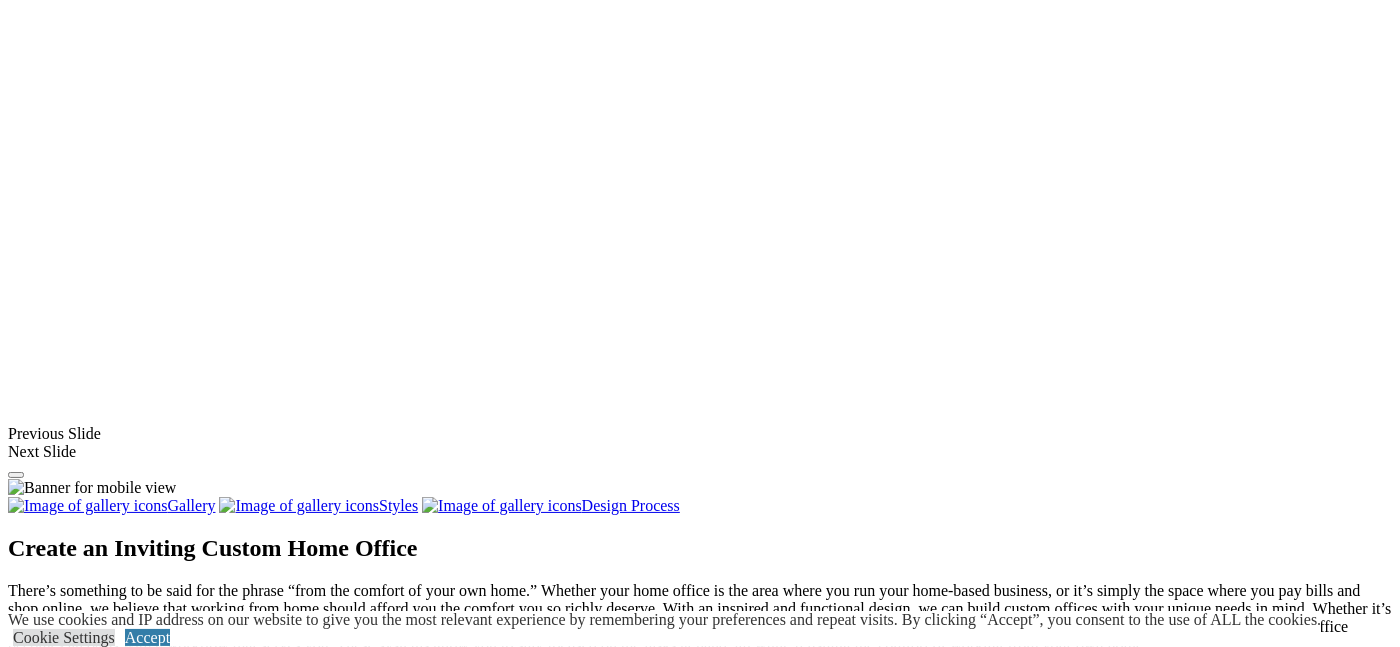 scroll, scrollTop: 1496, scrollLeft: 0, axis: vertical 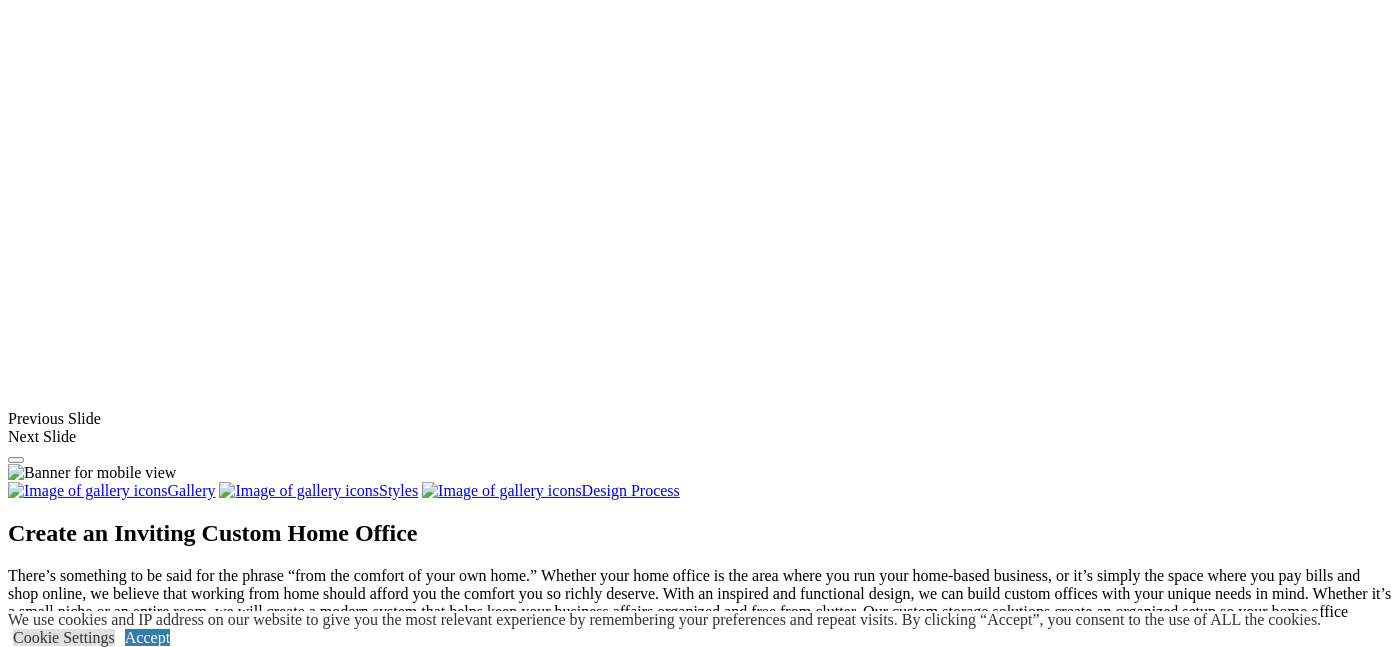 click at bounding box center [74, 1385] 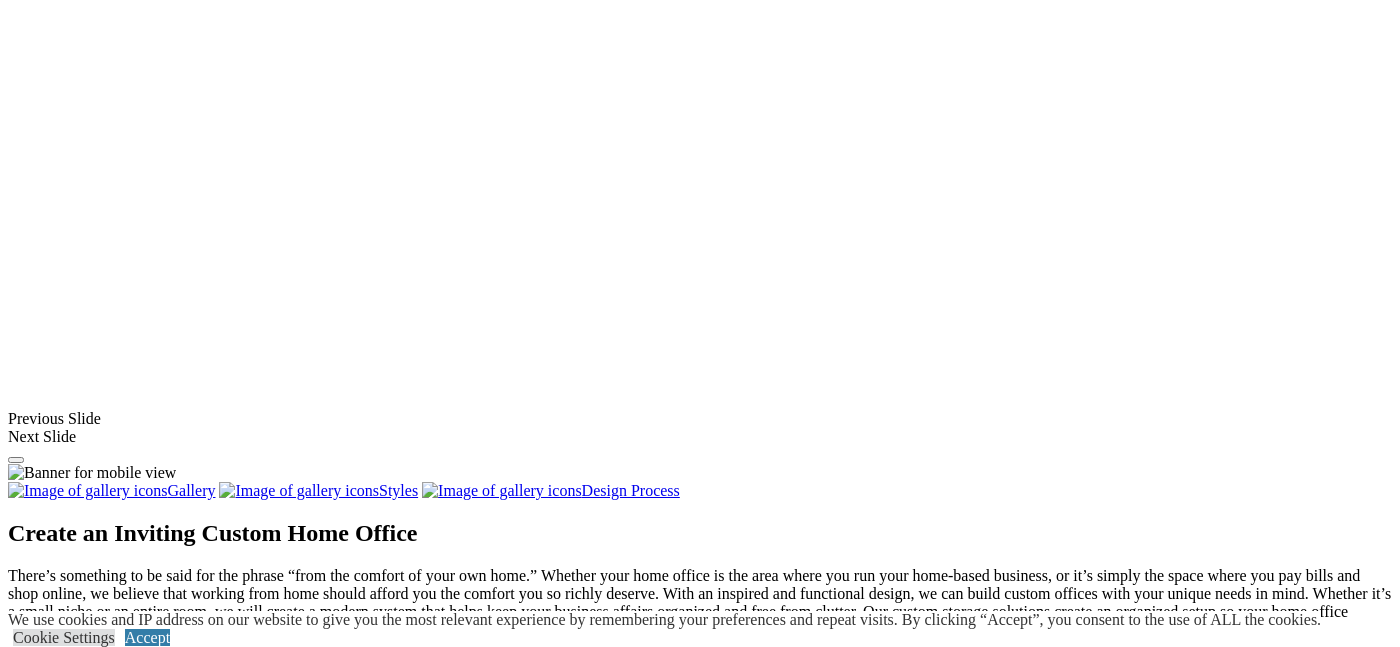 click at bounding box center [8, 36702] 